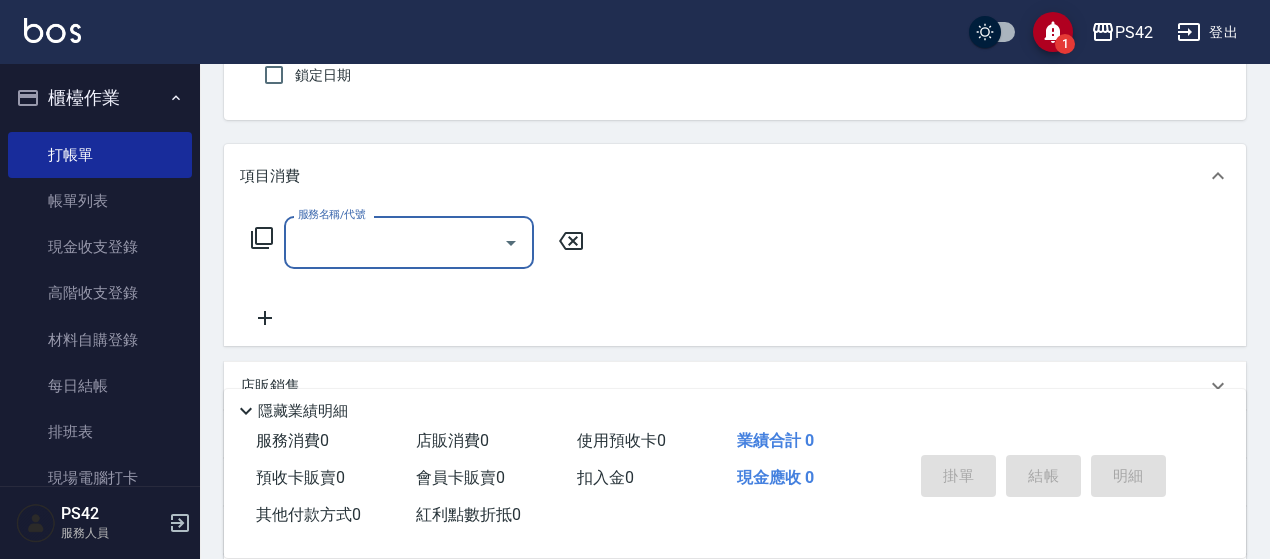 scroll, scrollTop: 200, scrollLeft: 0, axis: vertical 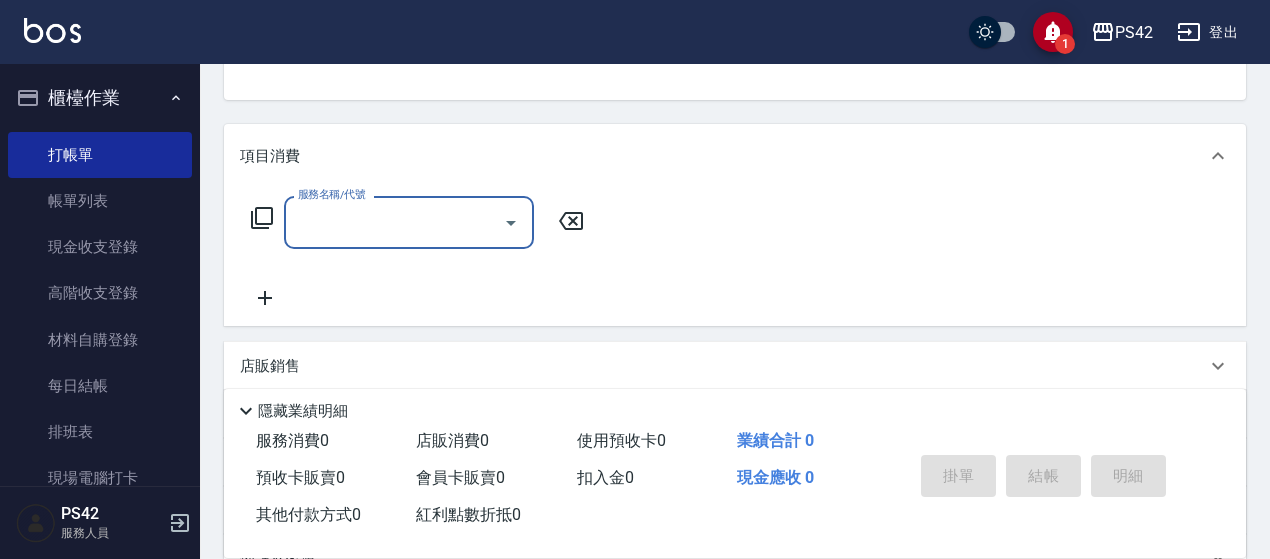 click on "服務名稱/代號" at bounding box center [394, 222] 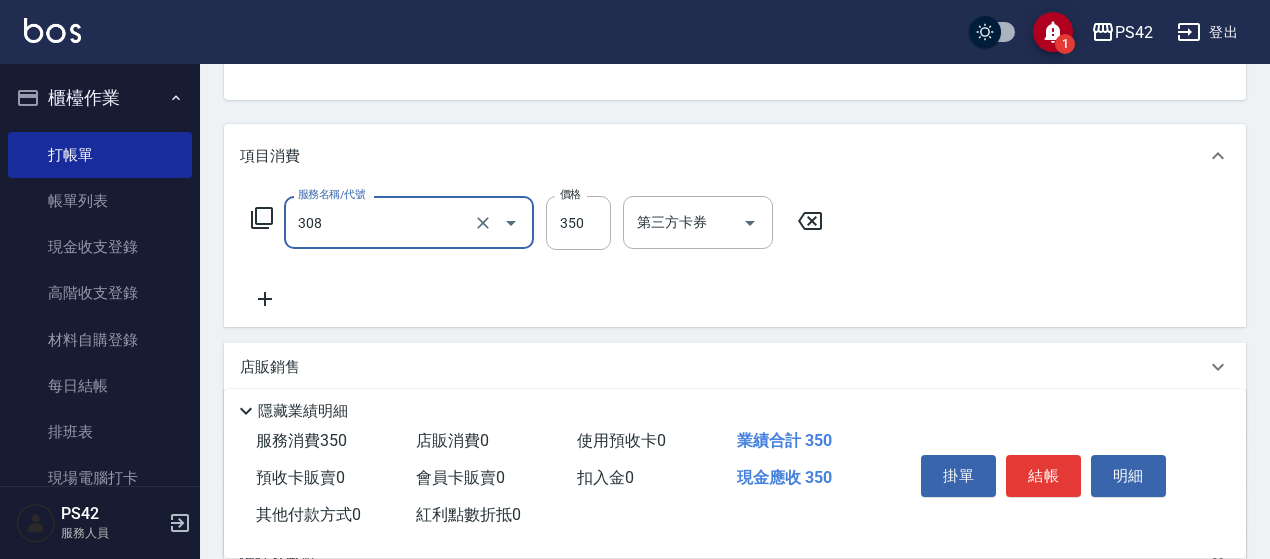 type on "洗+剪(308)" 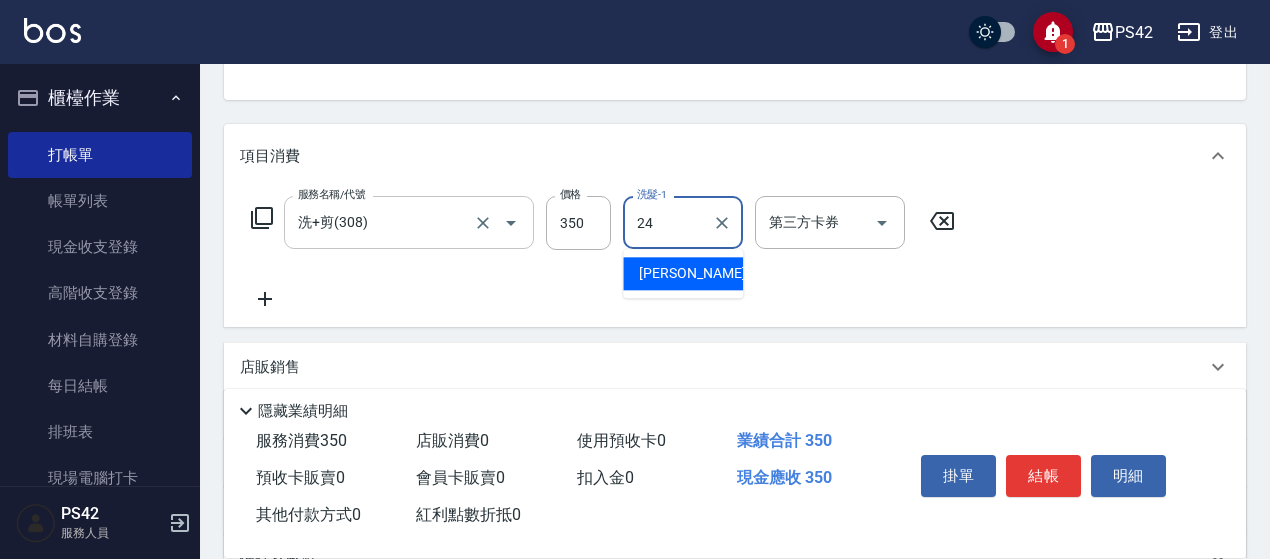 type on "[PERSON_NAME]-24" 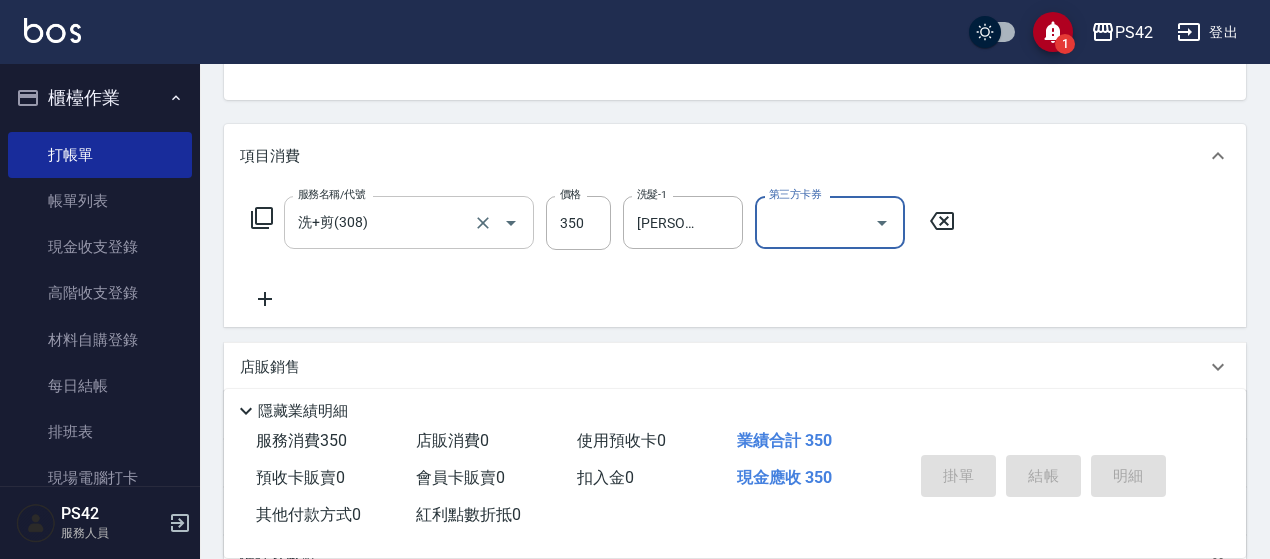 type on "[DATE] 16:33" 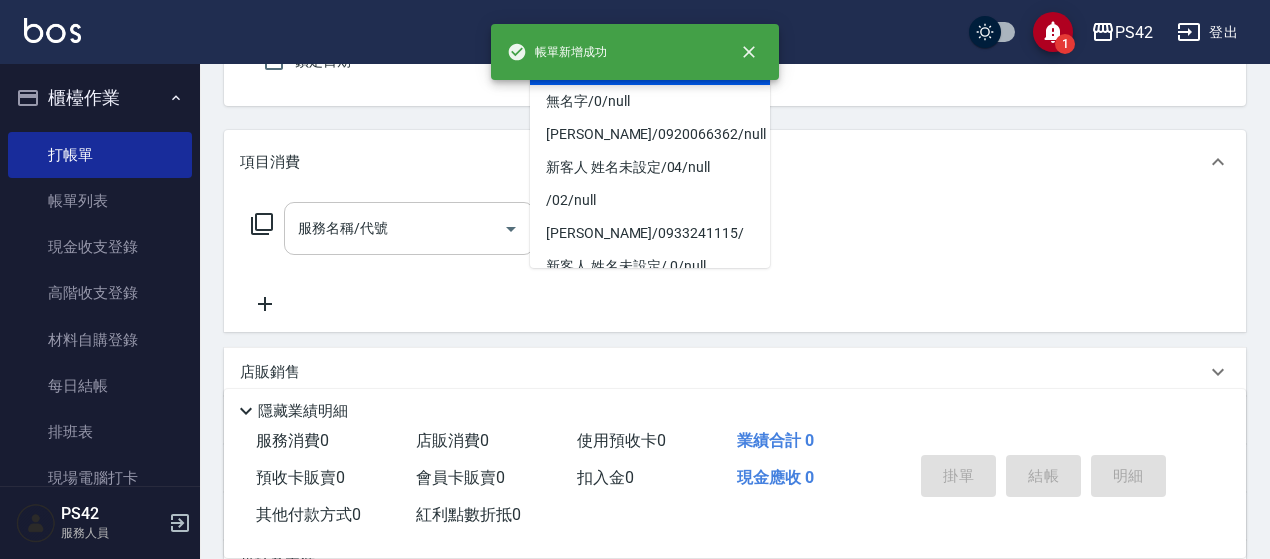 type on "[PERSON_NAME]/0917831010/" 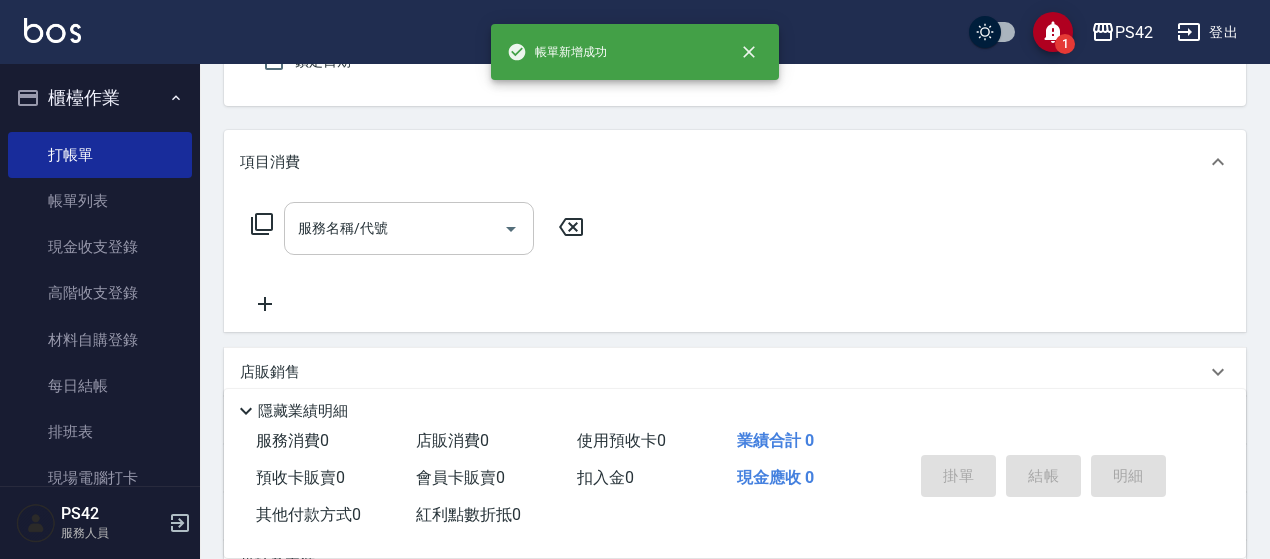 type on "8" 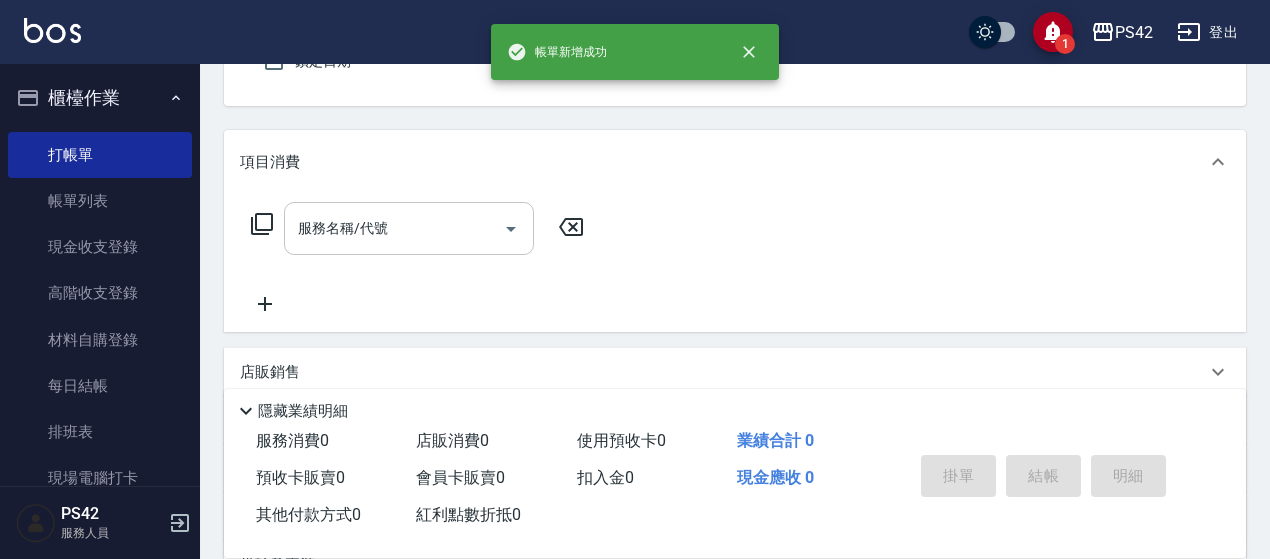 type on "true" 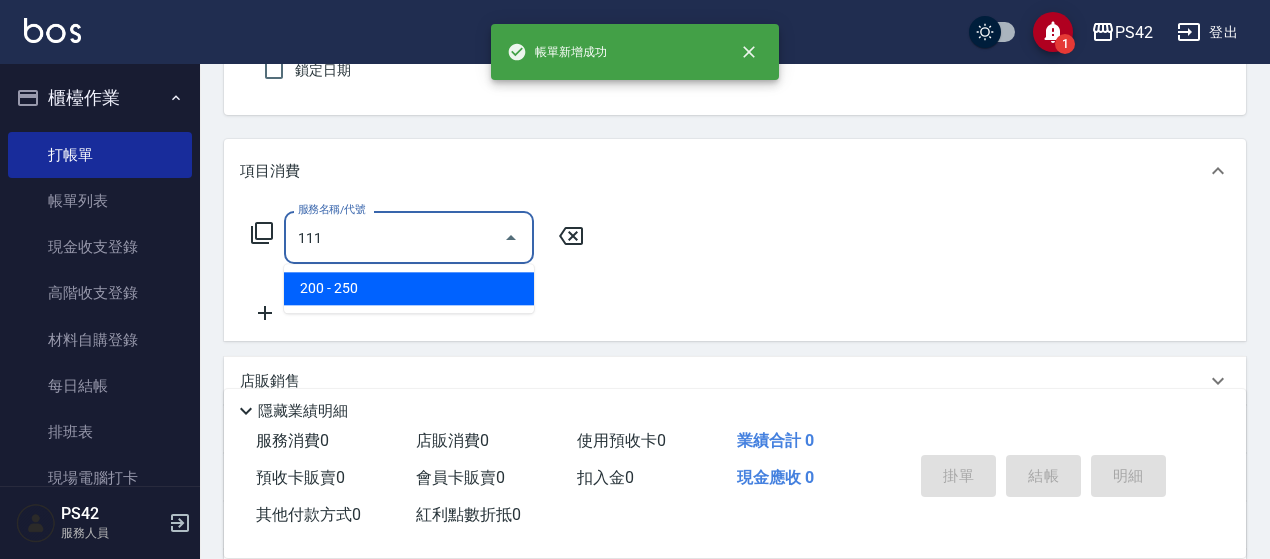type on "200(111)" 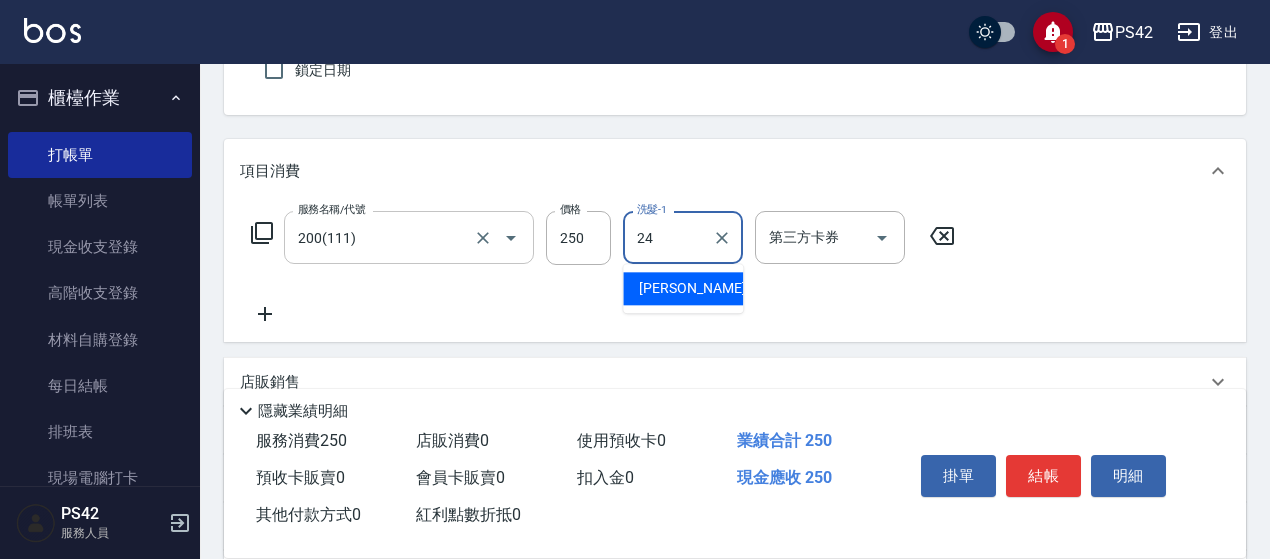 type on "[PERSON_NAME]-24" 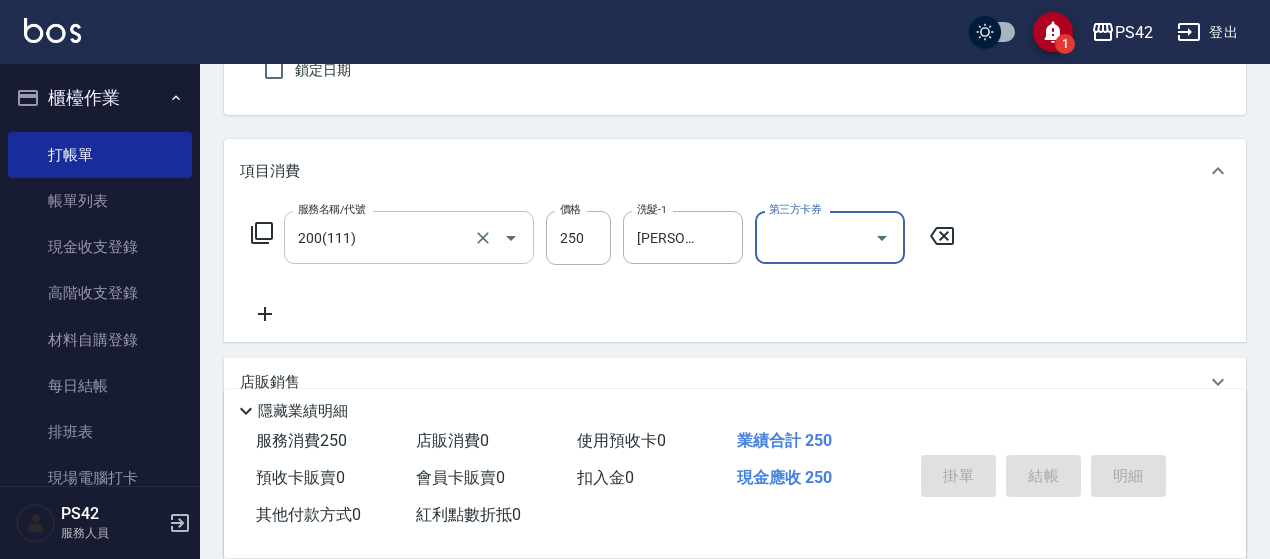 type 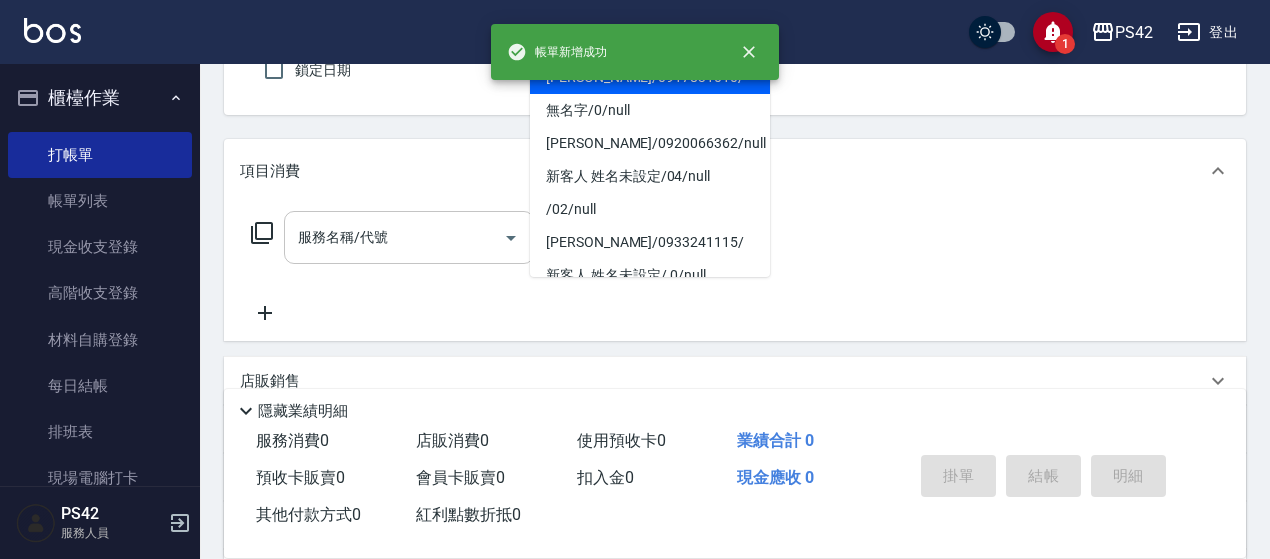 type on "[PERSON_NAME]/0917831010/" 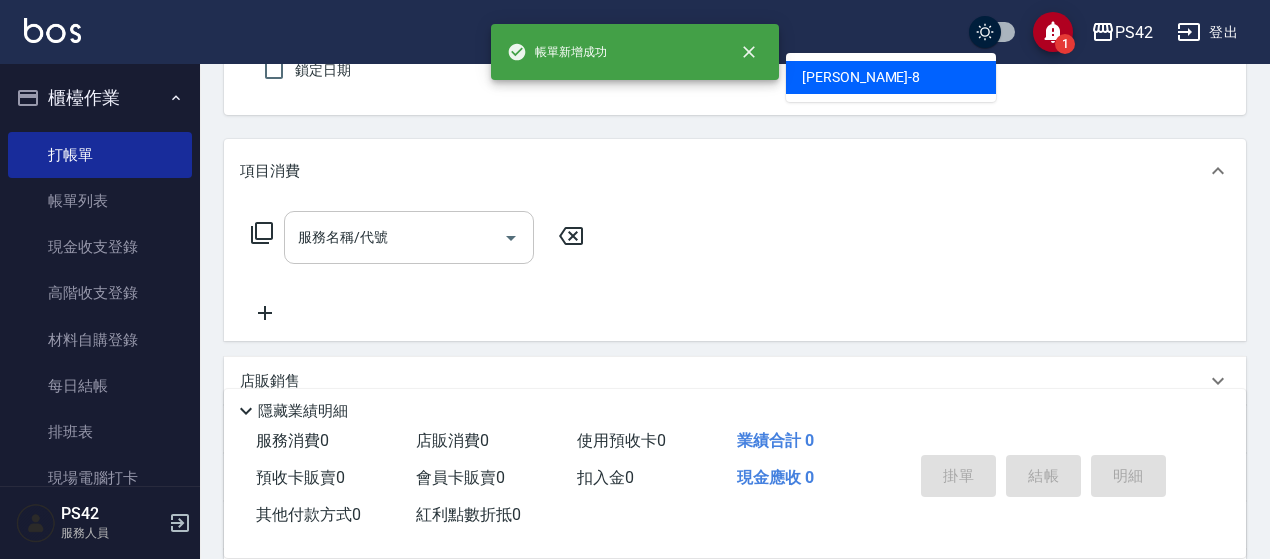 type on "[PERSON_NAME]-8" 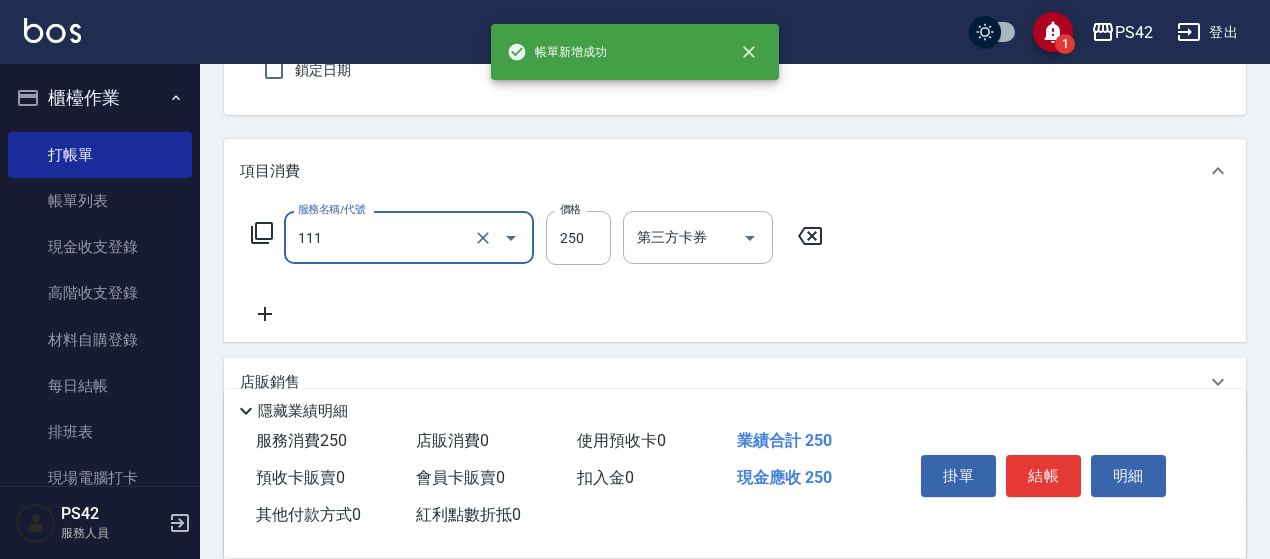 type on "200(111)" 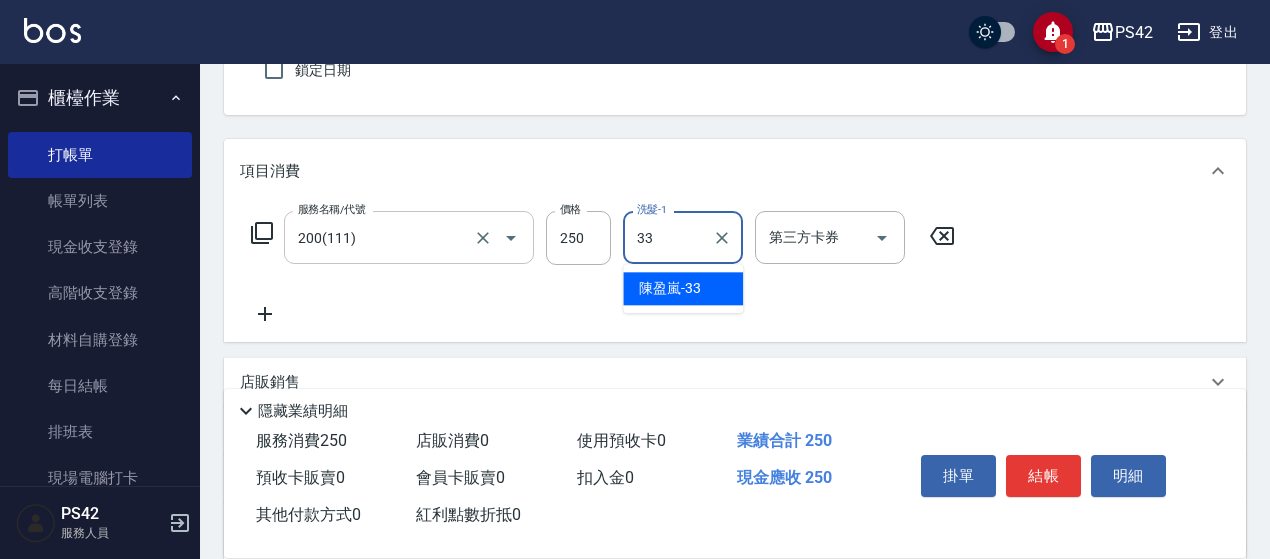 type on "[PERSON_NAME]-33" 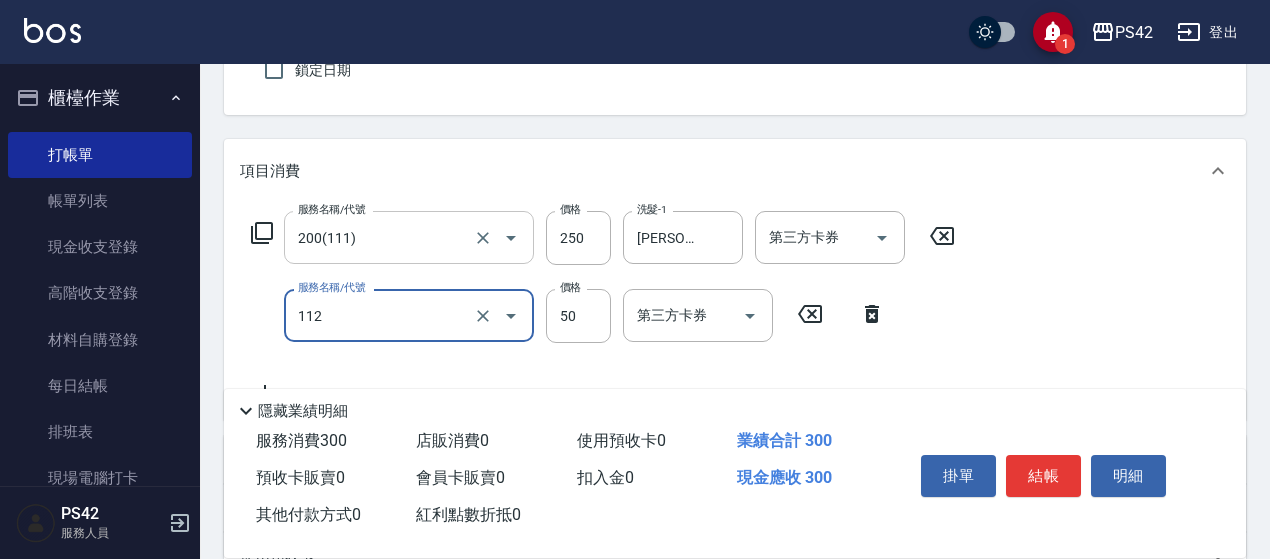 type on "精油50(112)" 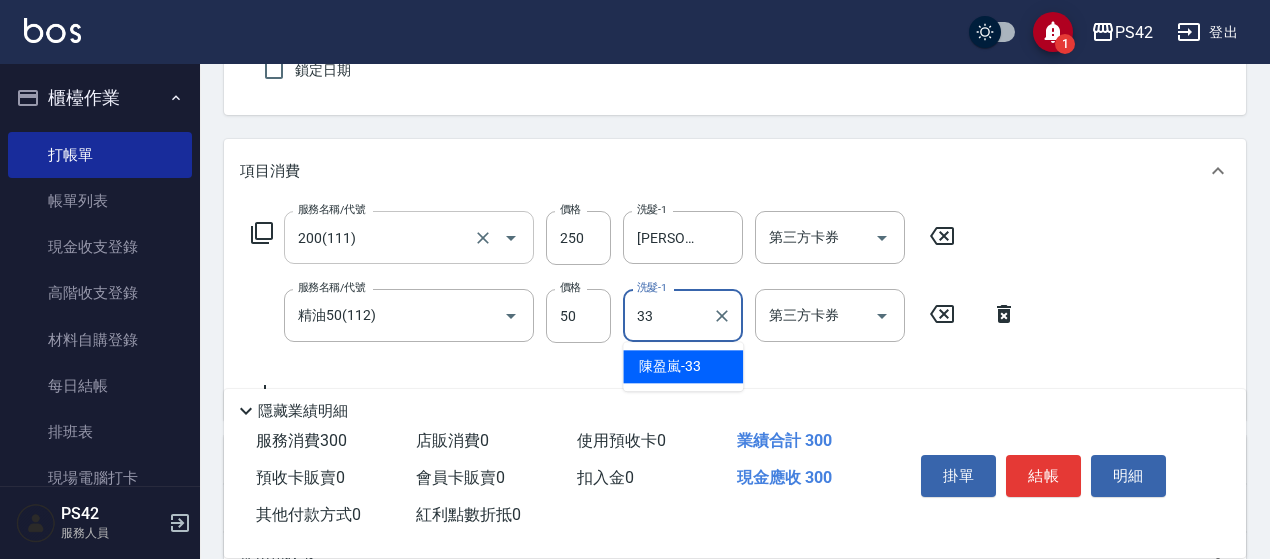 type on "[PERSON_NAME]-33" 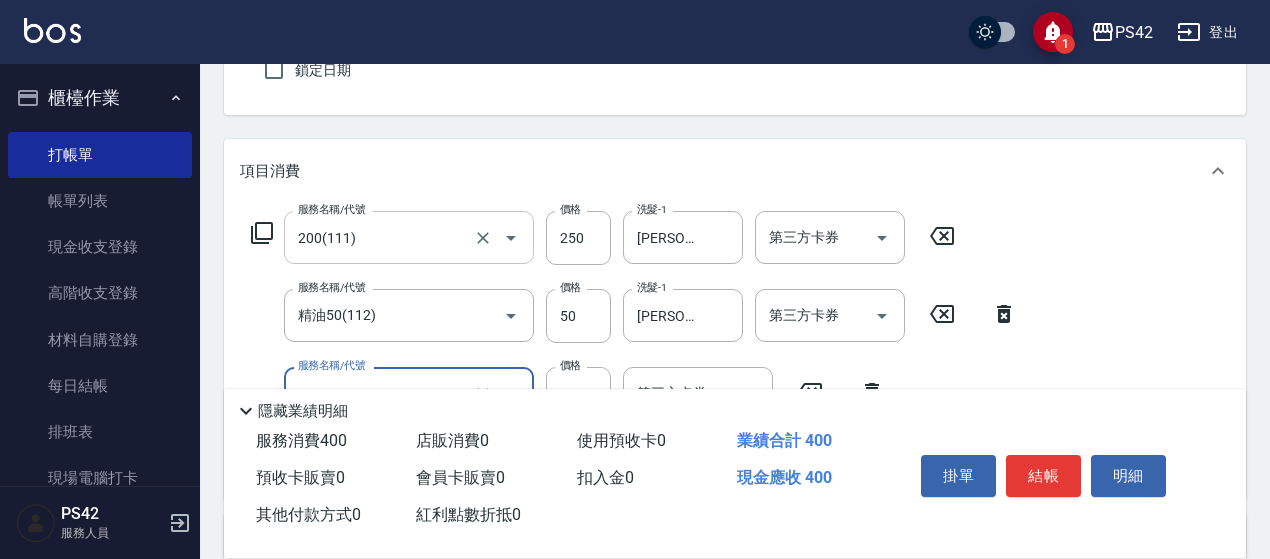 type on "瞬護100(113)" 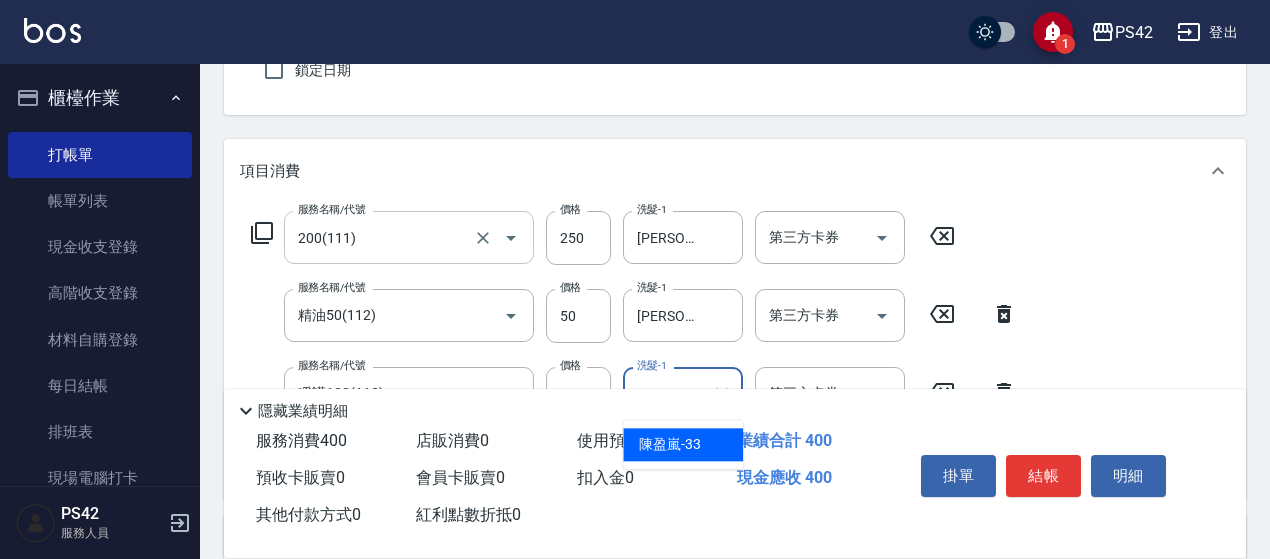 type on "[PERSON_NAME]-33" 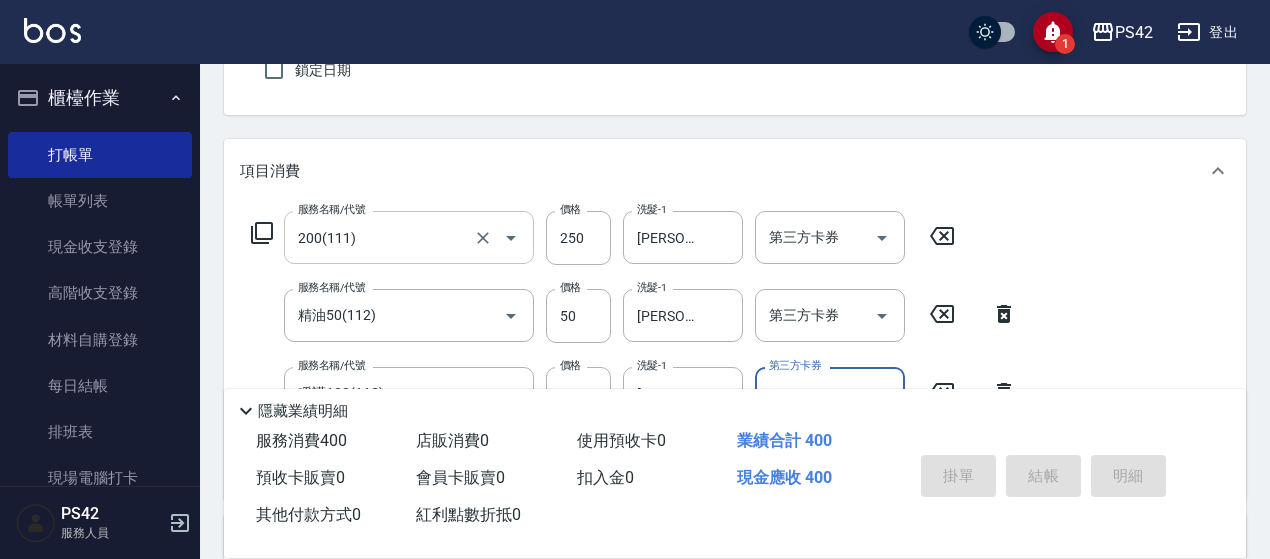type 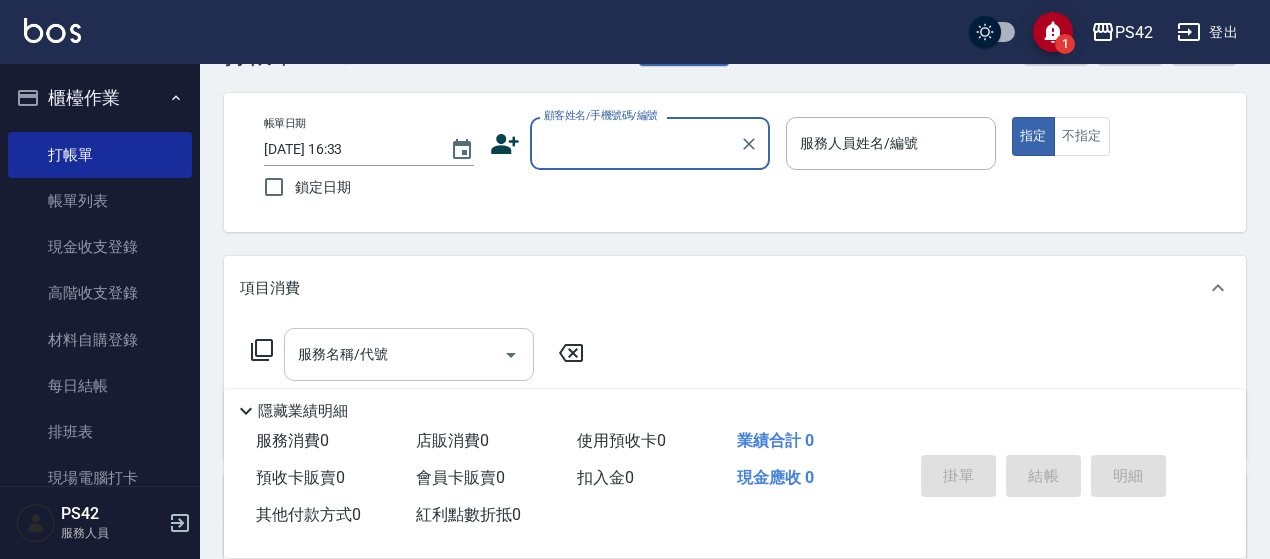 scroll, scrollTop: 100, scrollLeft: 0, axis: vertical 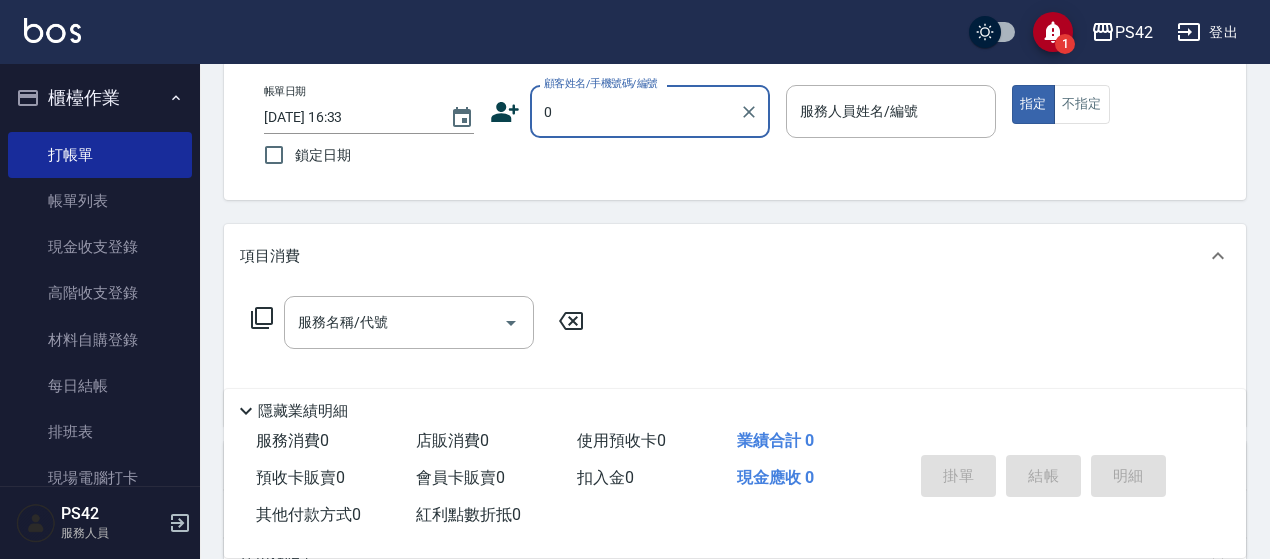 type on "[PERSON_NAME]/0917831010/" 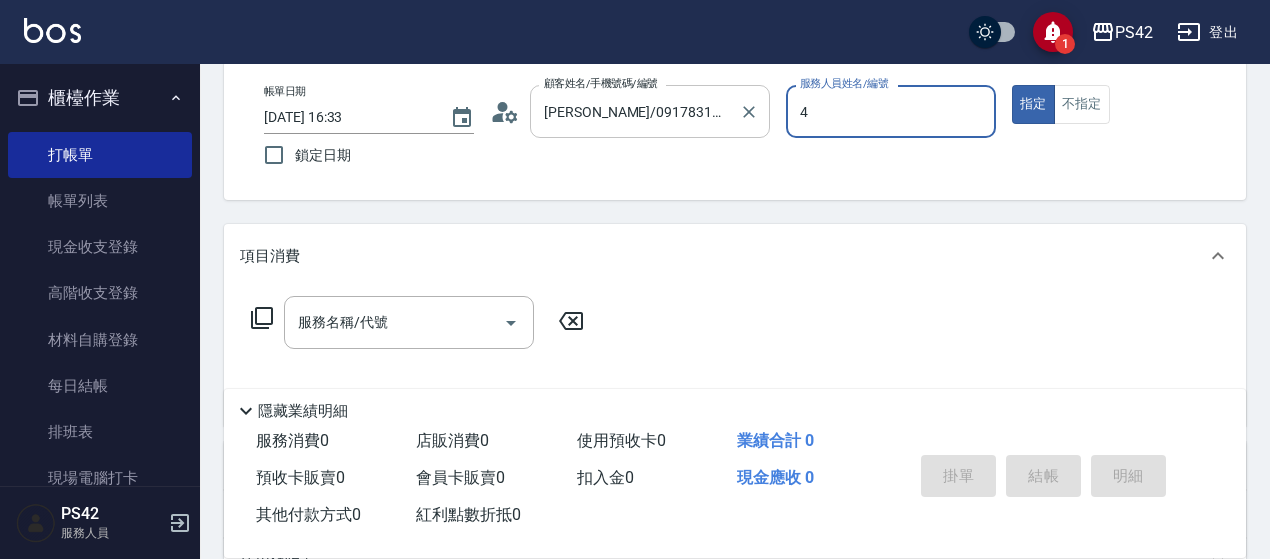 type on "[PERSON_NAME]-4" 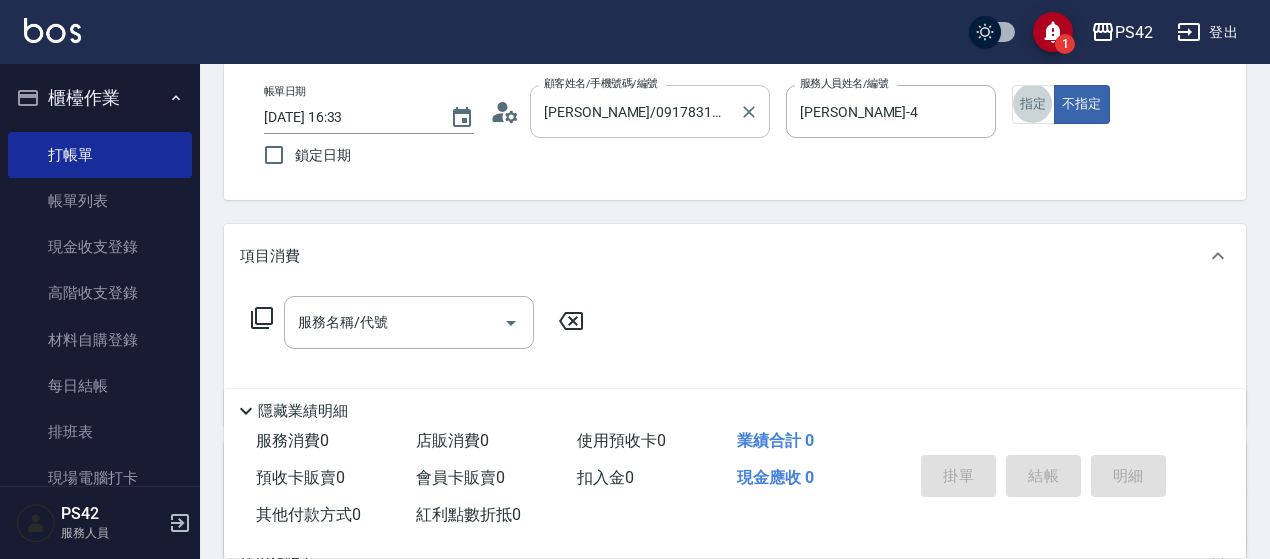 scroll, scrollTop: 140, scrollLeft: 0, axis: vertical 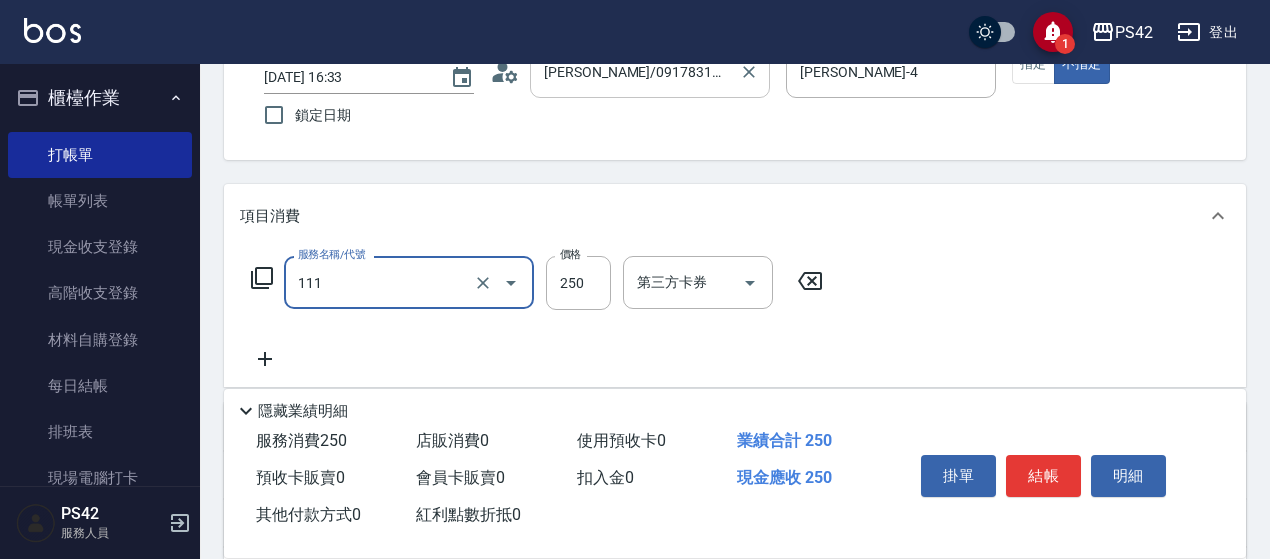 type on "200(111)" 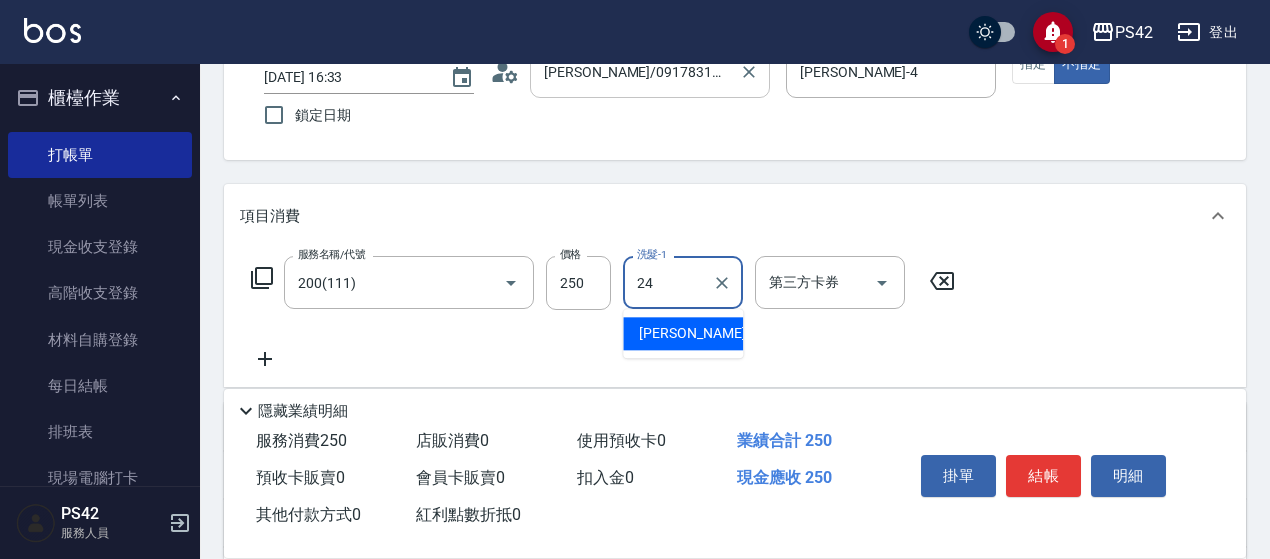 type on "[PERSON_NAME]-24" 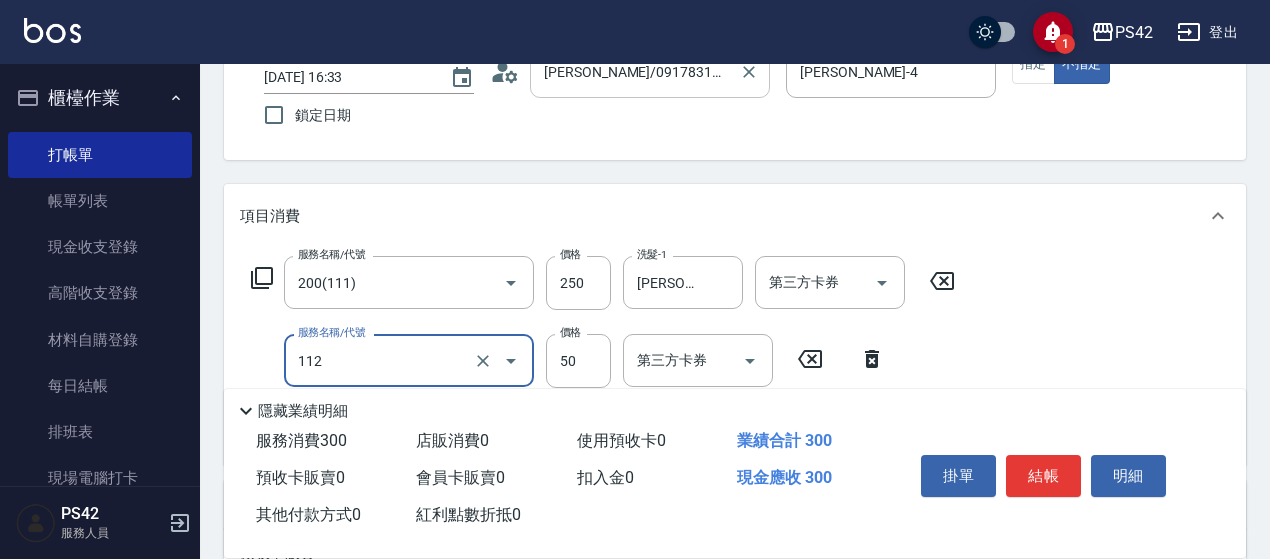 type on "精油50(112)" 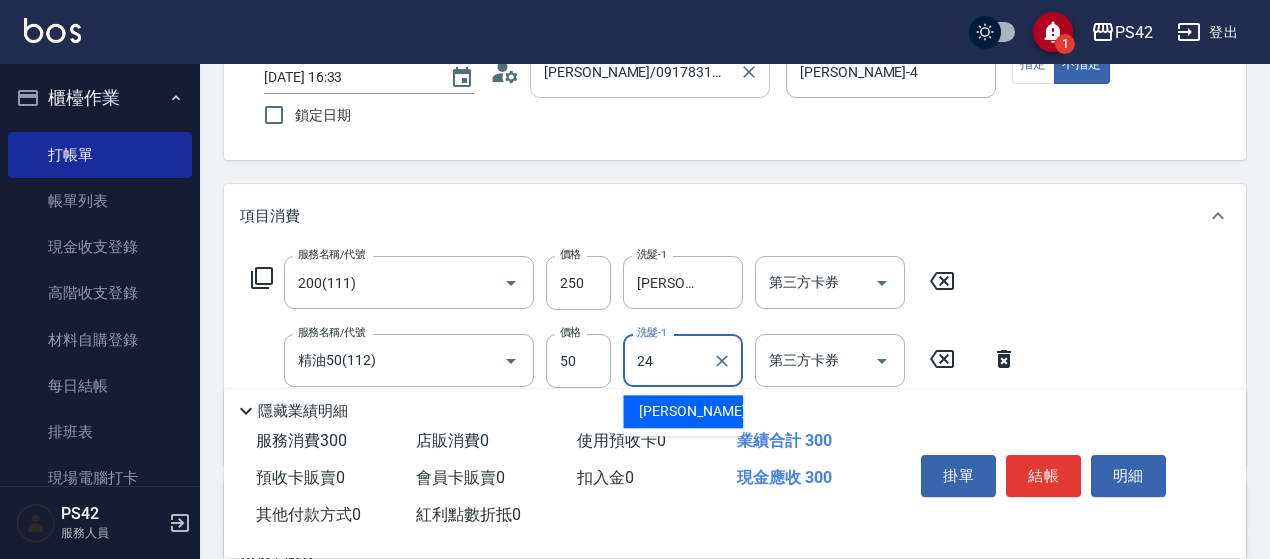 type on "[PERSON_NAME]-24" 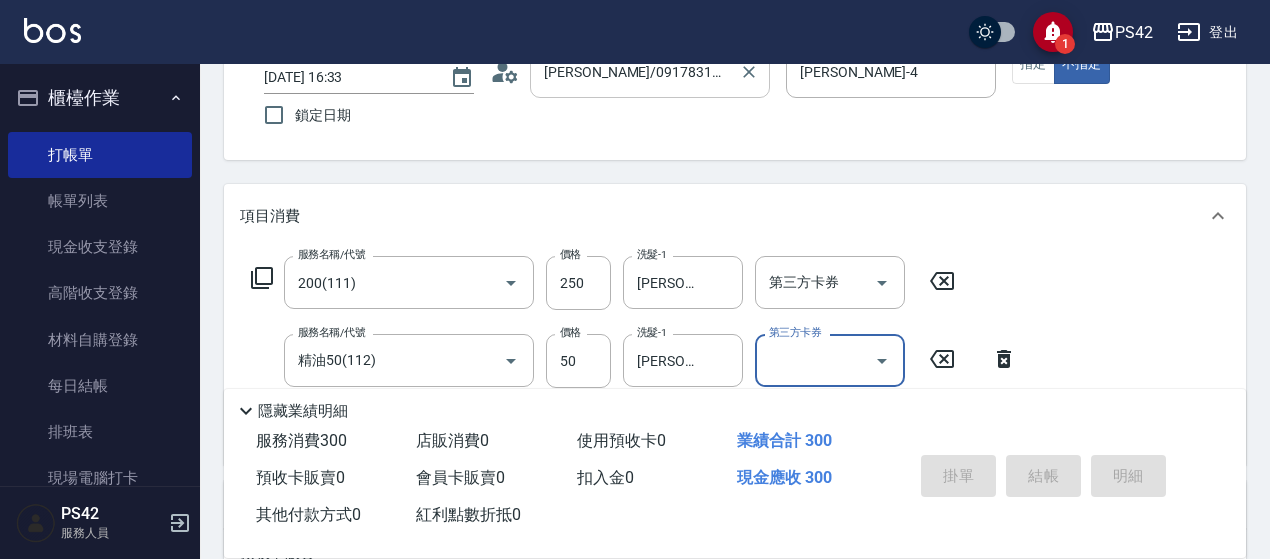 type 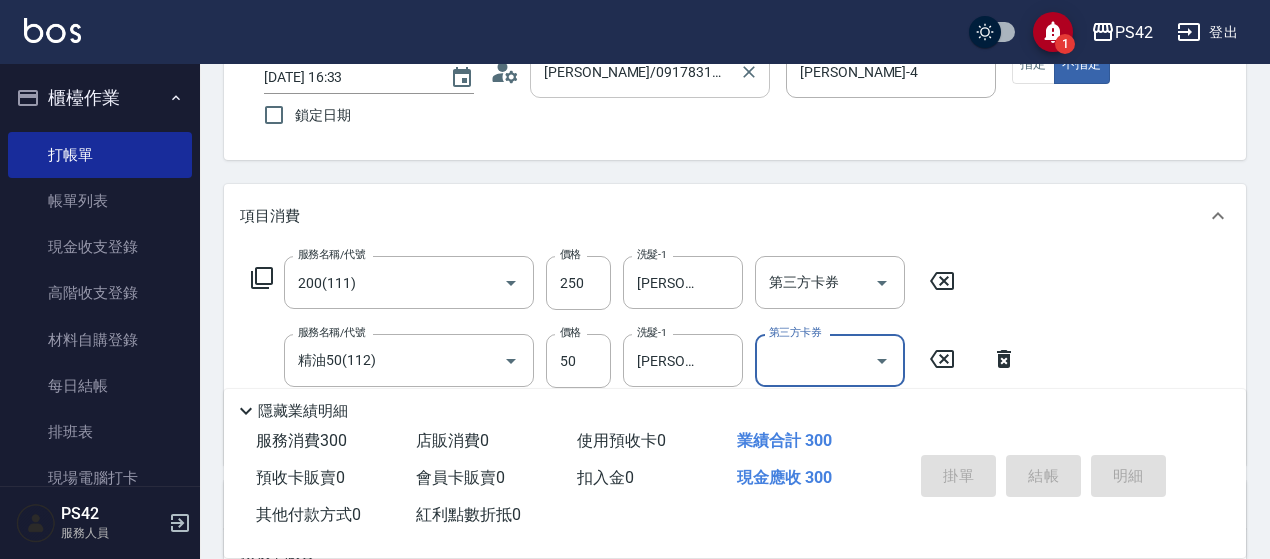 type 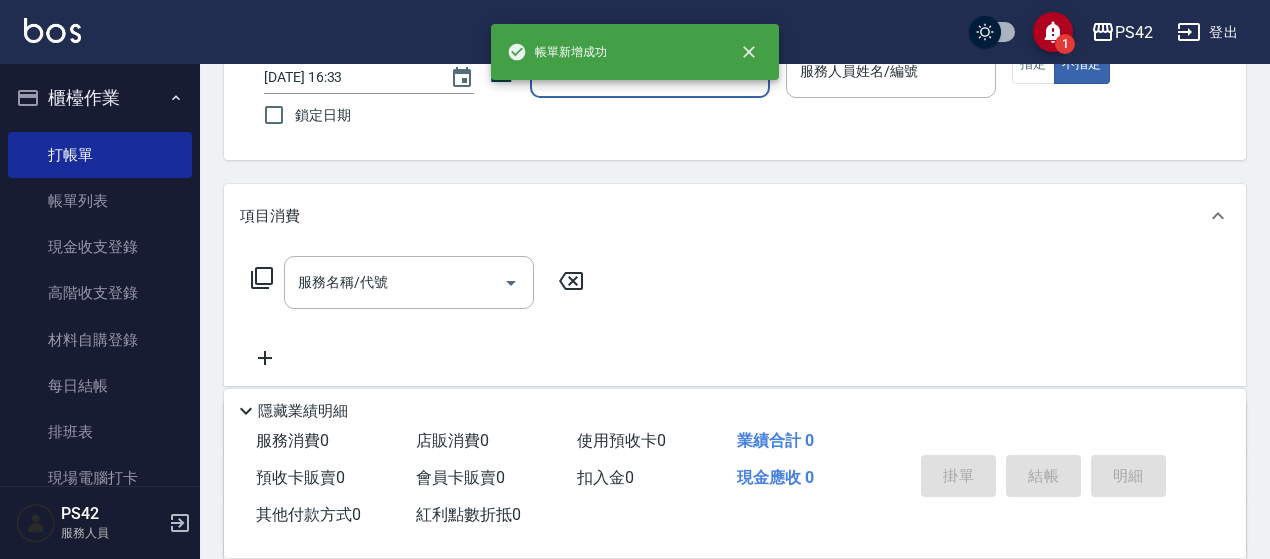 type on "[PERSON_NAME]/0917831010/" 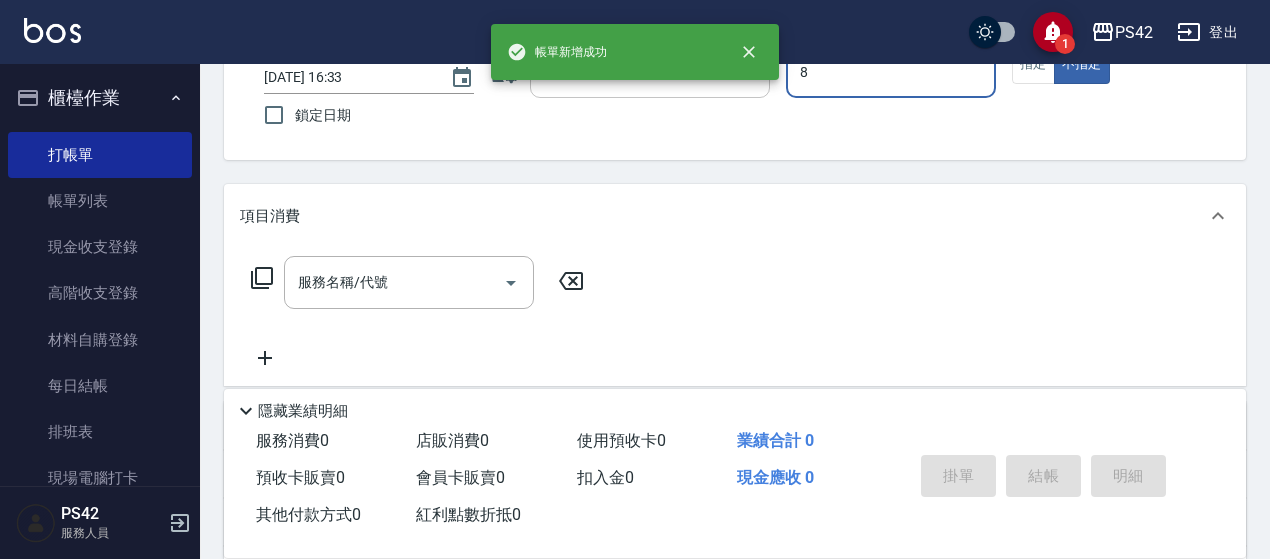 type on "[PERSON_NAME]-8" 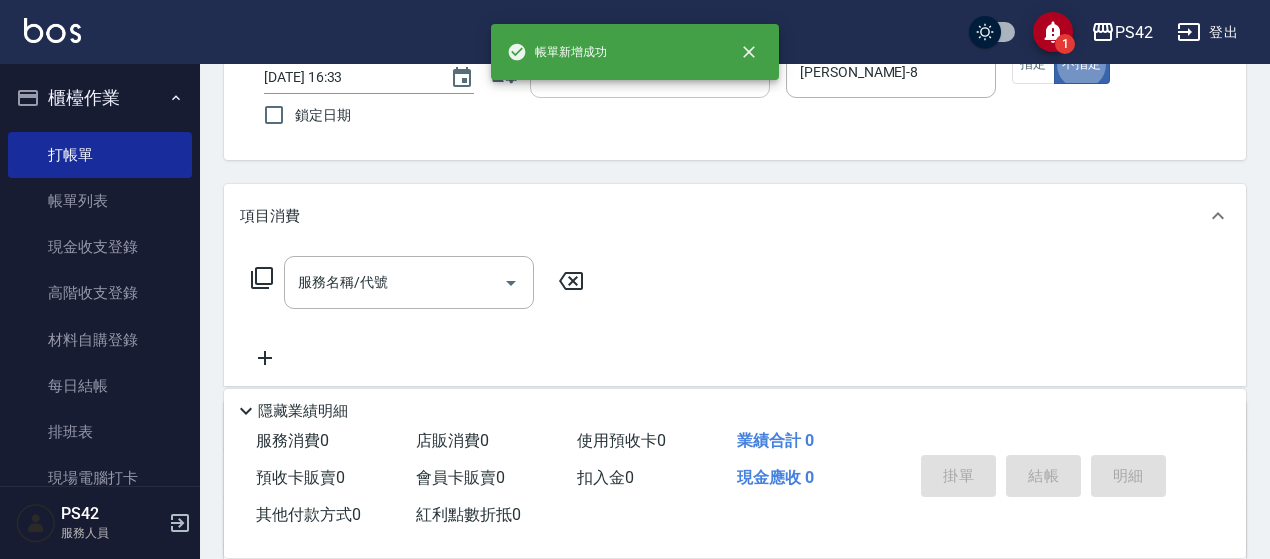 type on "false" 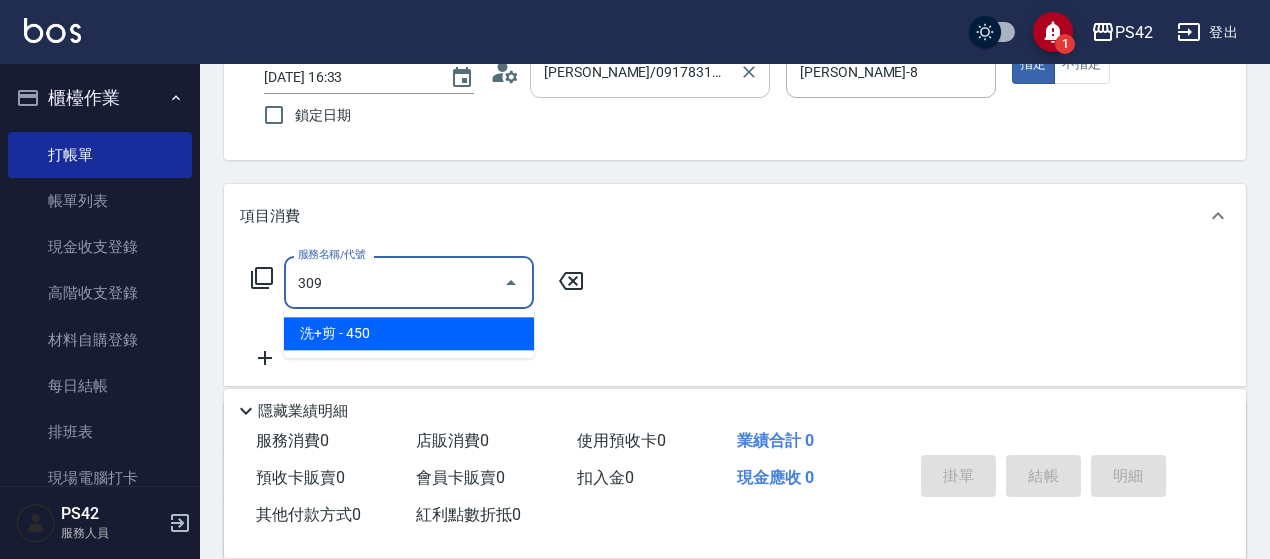 type on "洗+剪(309)" 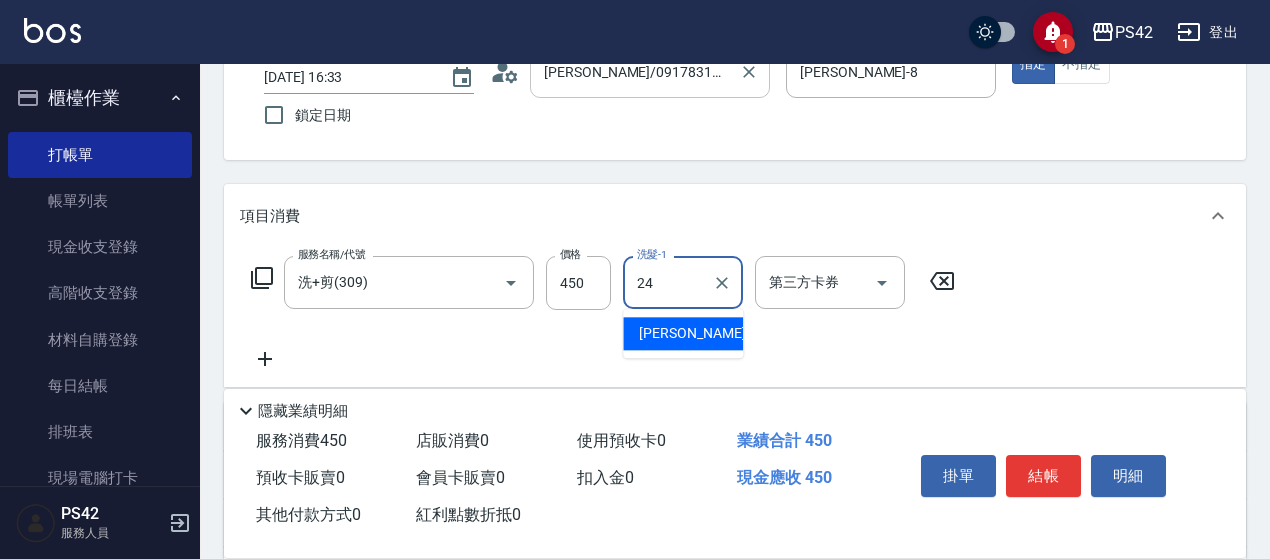 type on "[PERSON_NAME]-24" 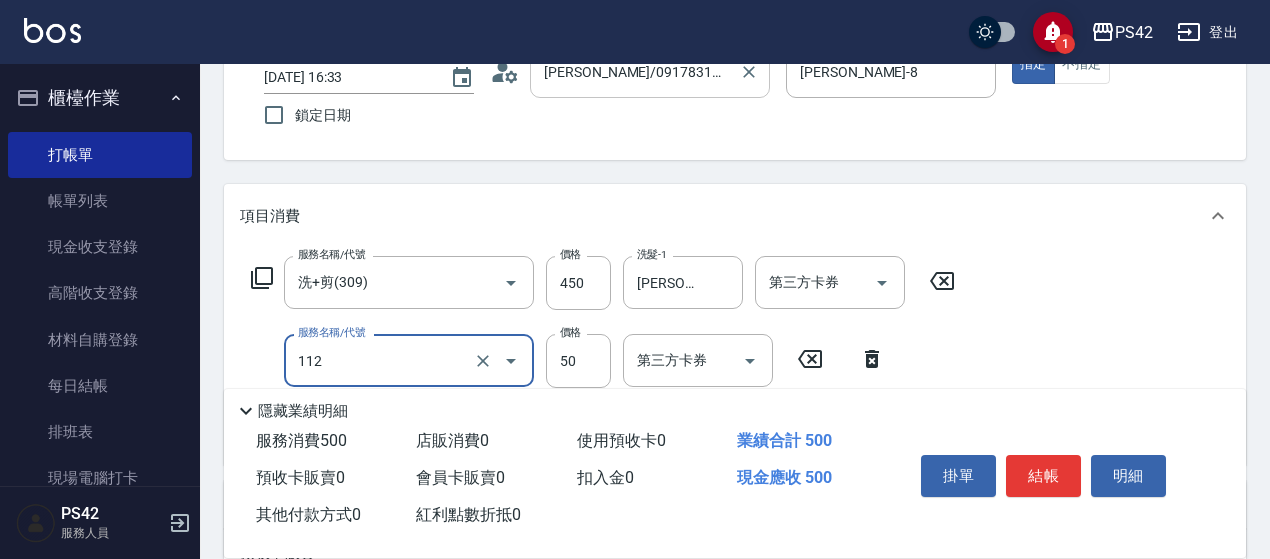 type on "精油50(112)" 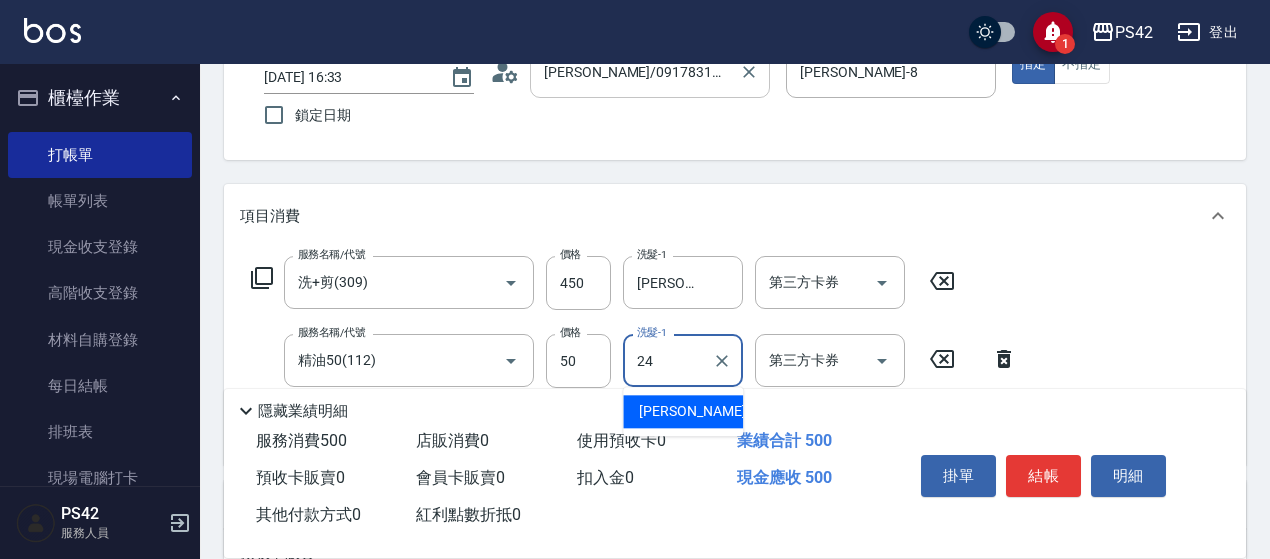 type on "[PERSON_NAME]-24" 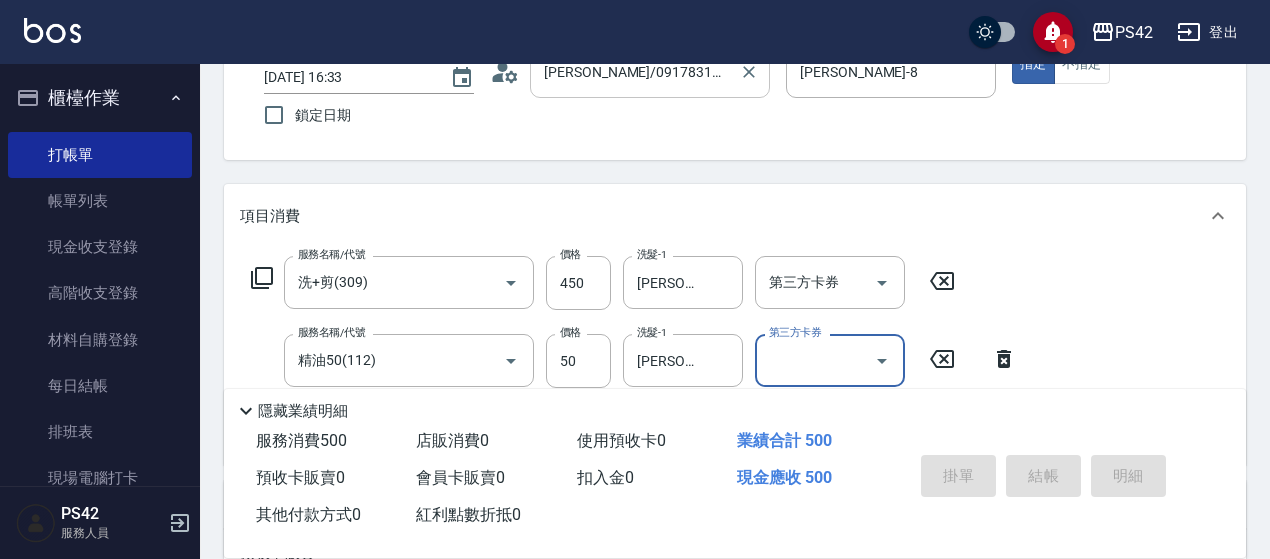 type on "[DATE] 16:34" 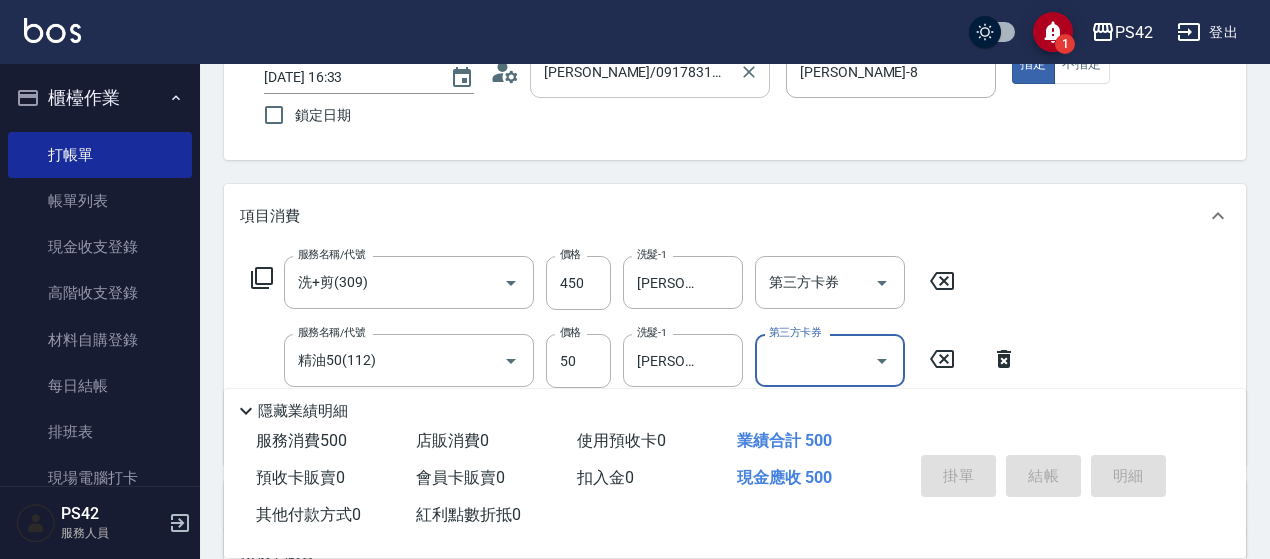 type 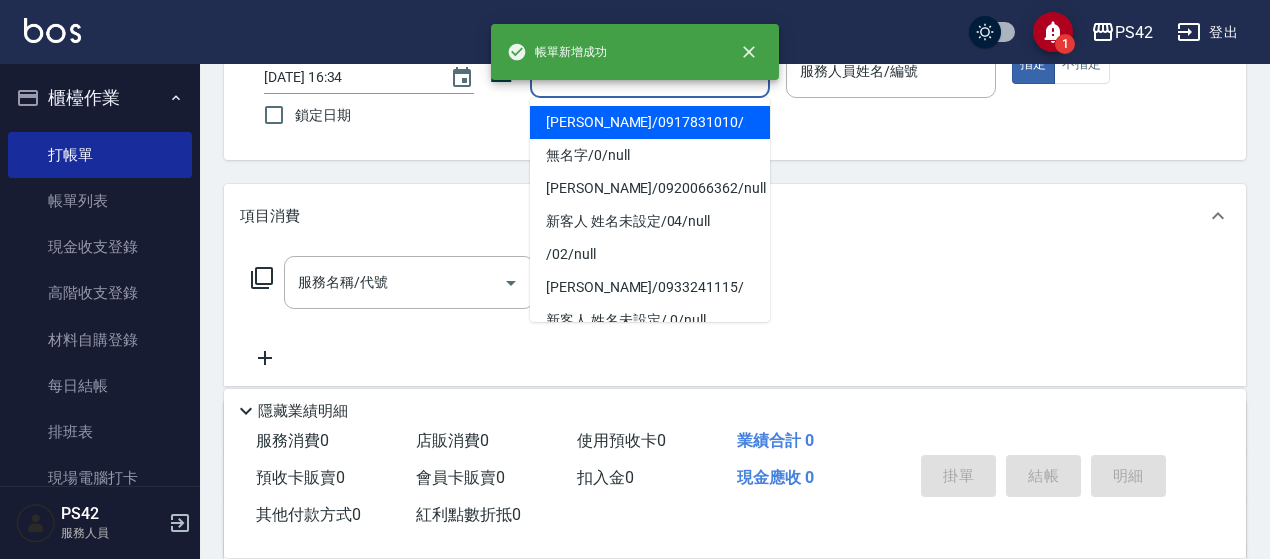 type on "[PERSON_NAME]/0917831010/" 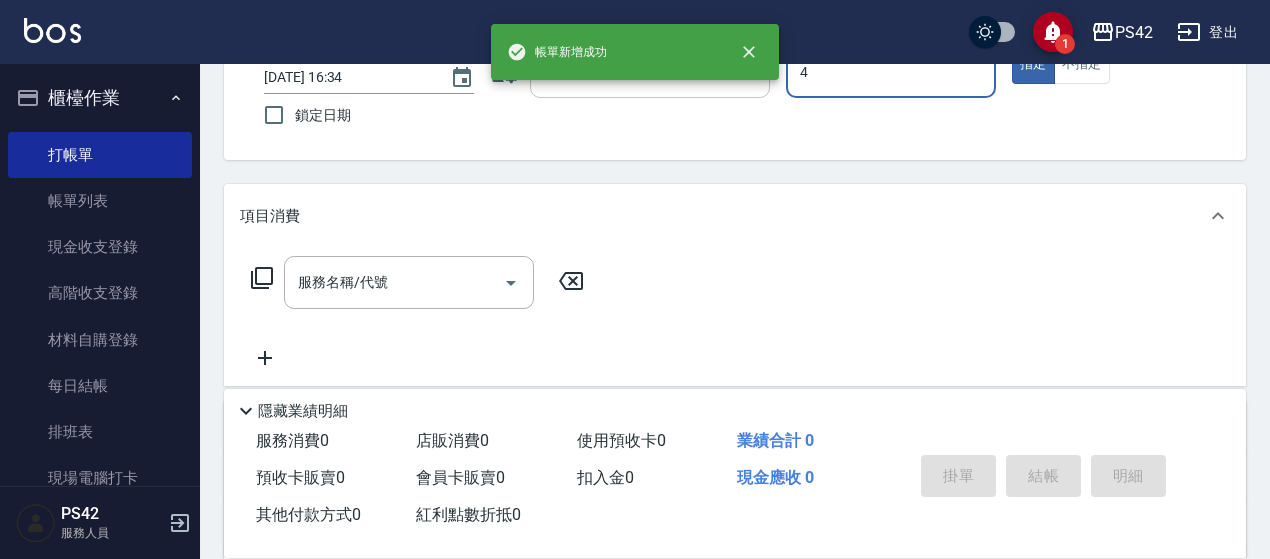 type on "[PERSON_NAME]-4" 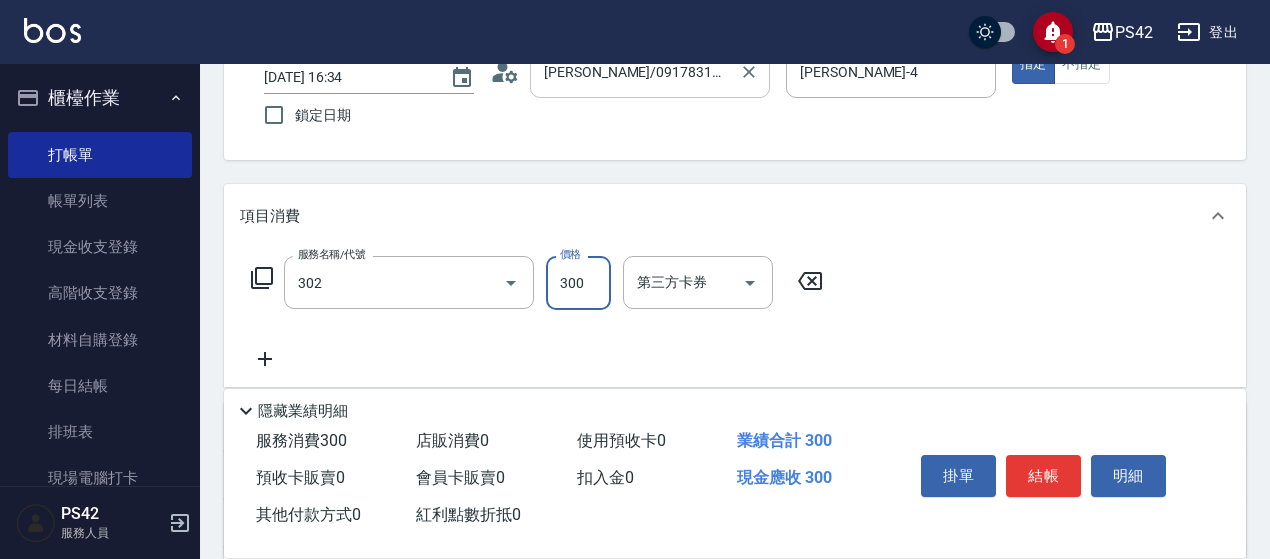 type on "剪髮(302)" 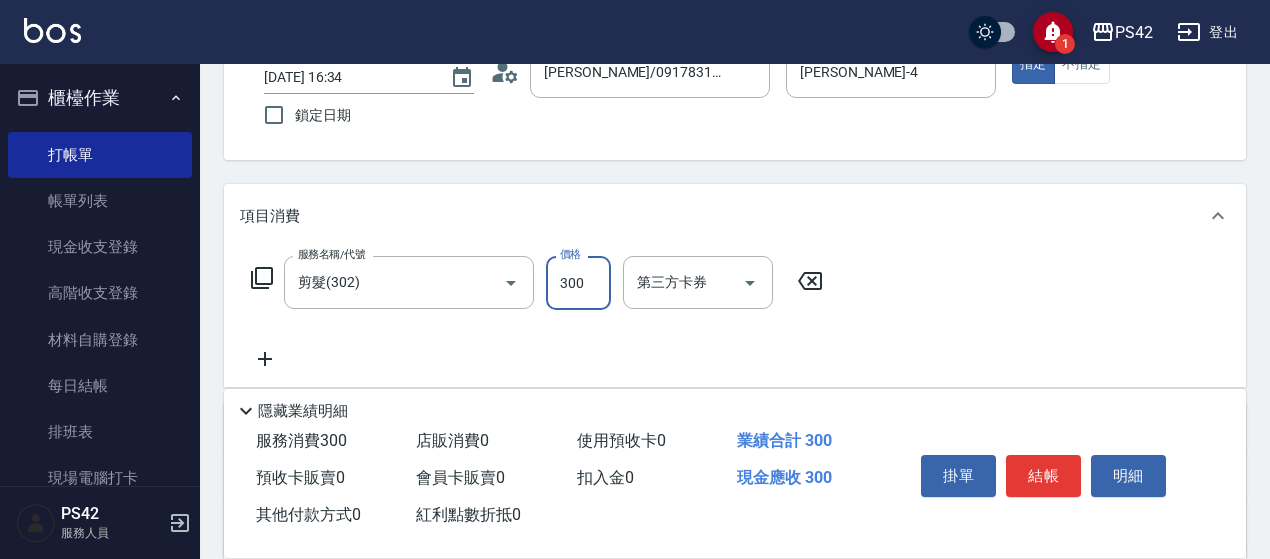 click on "300" at bounding box center (578, 283) 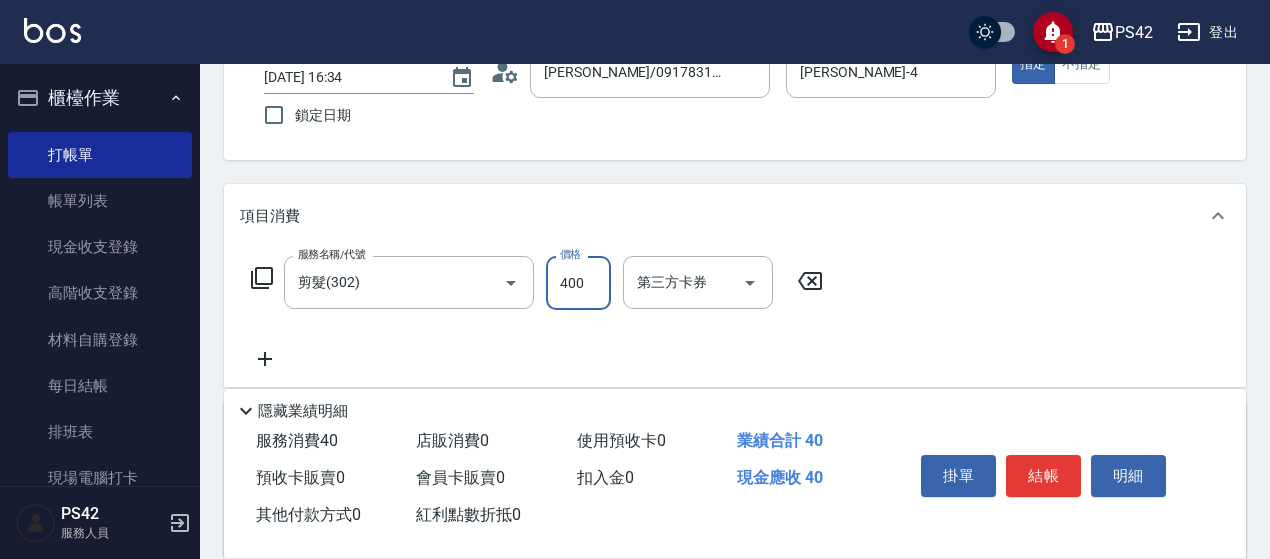 type on "400" 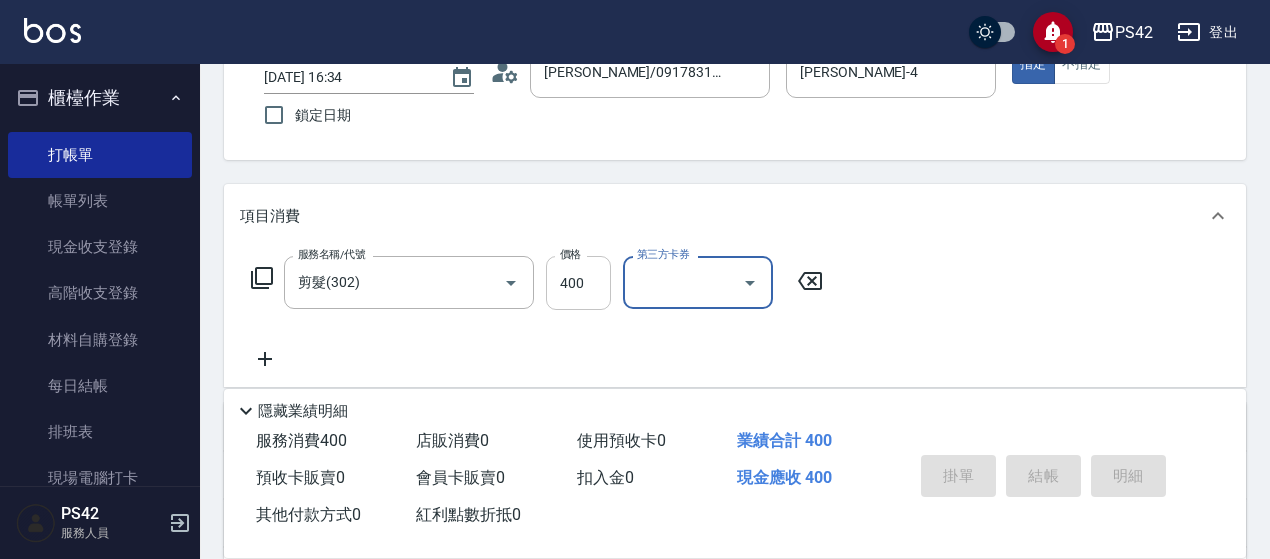 type 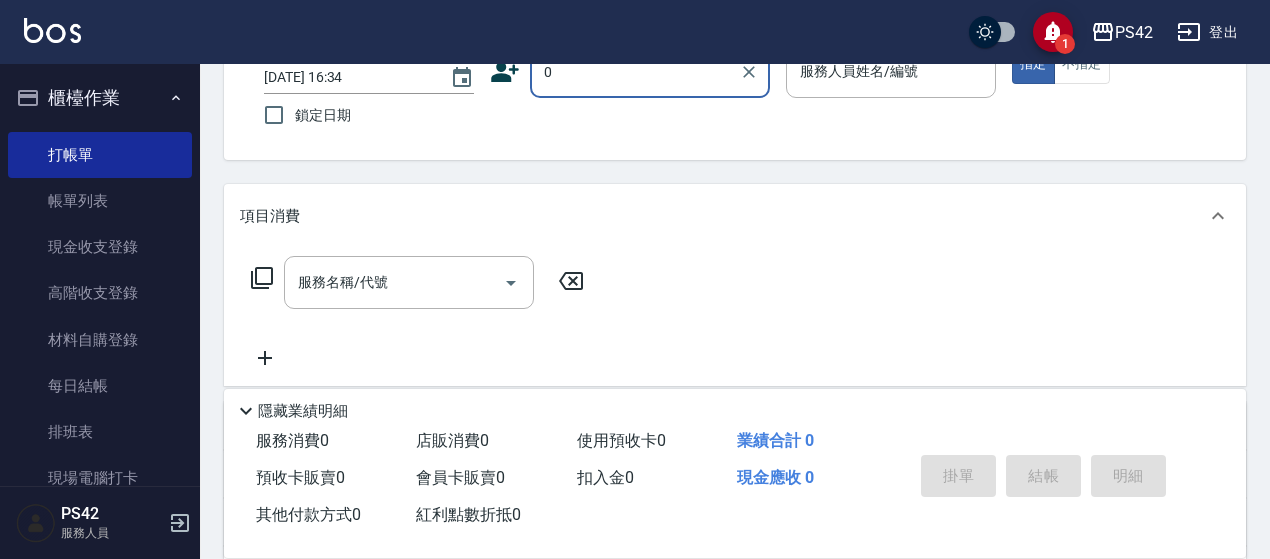 type on "[PERSON_NAME]/0917831010/" 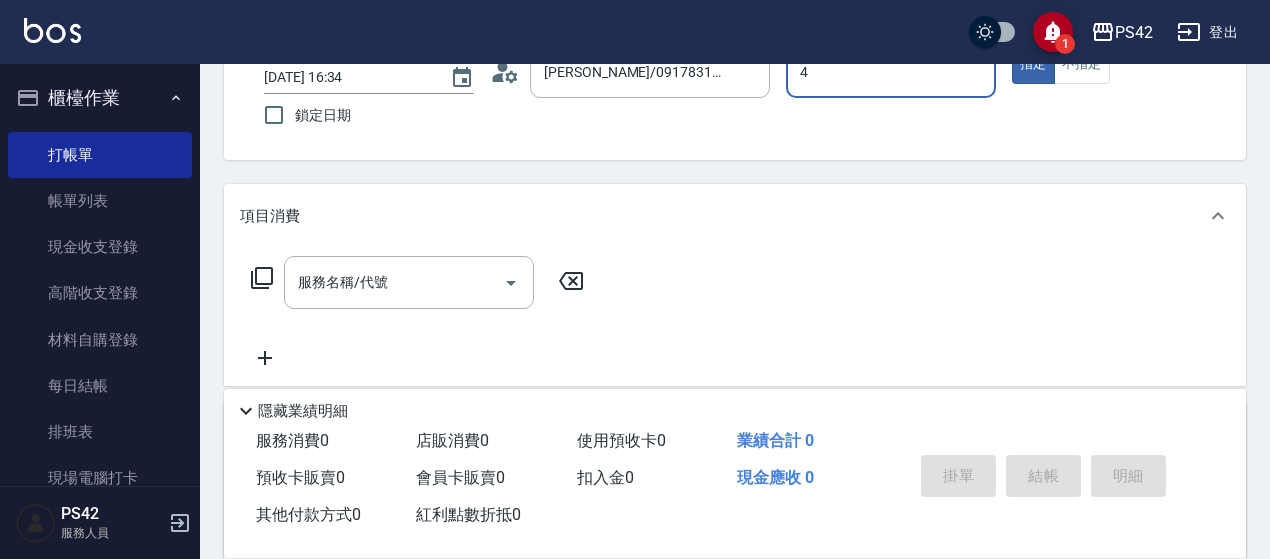type on "[PERSON_NAME]-4" 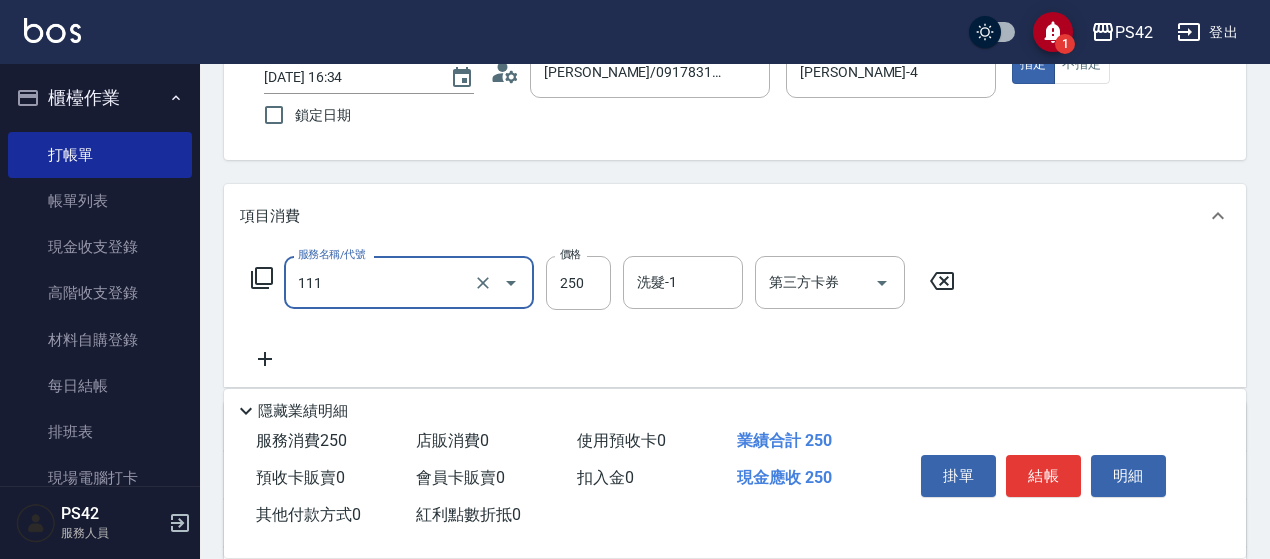type on "200(111)" 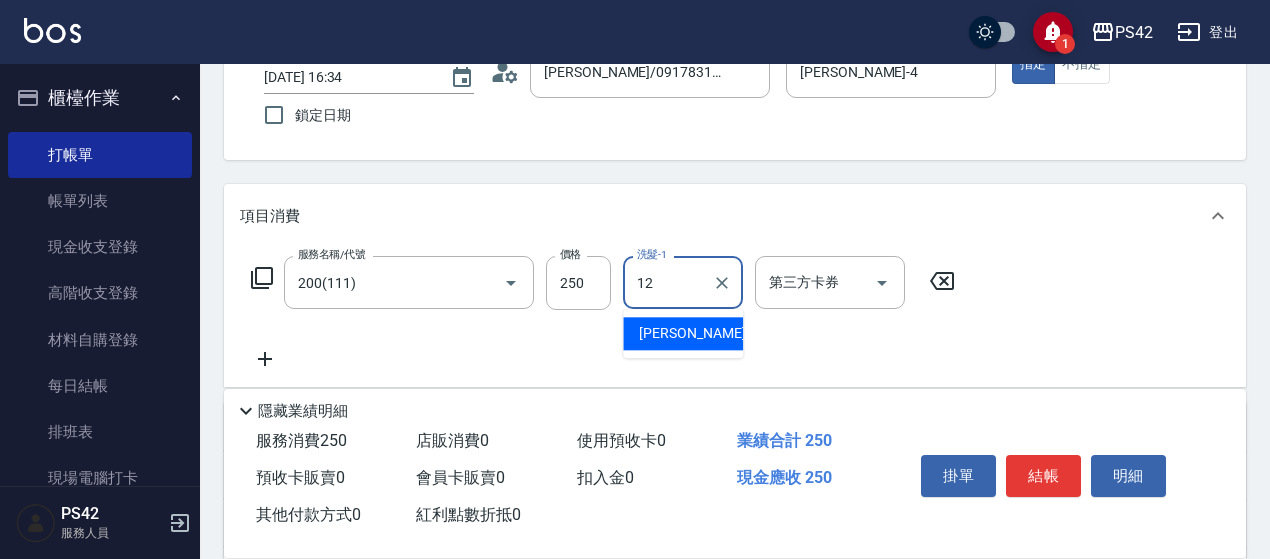 type on "[PERSON_NAME]-12" 